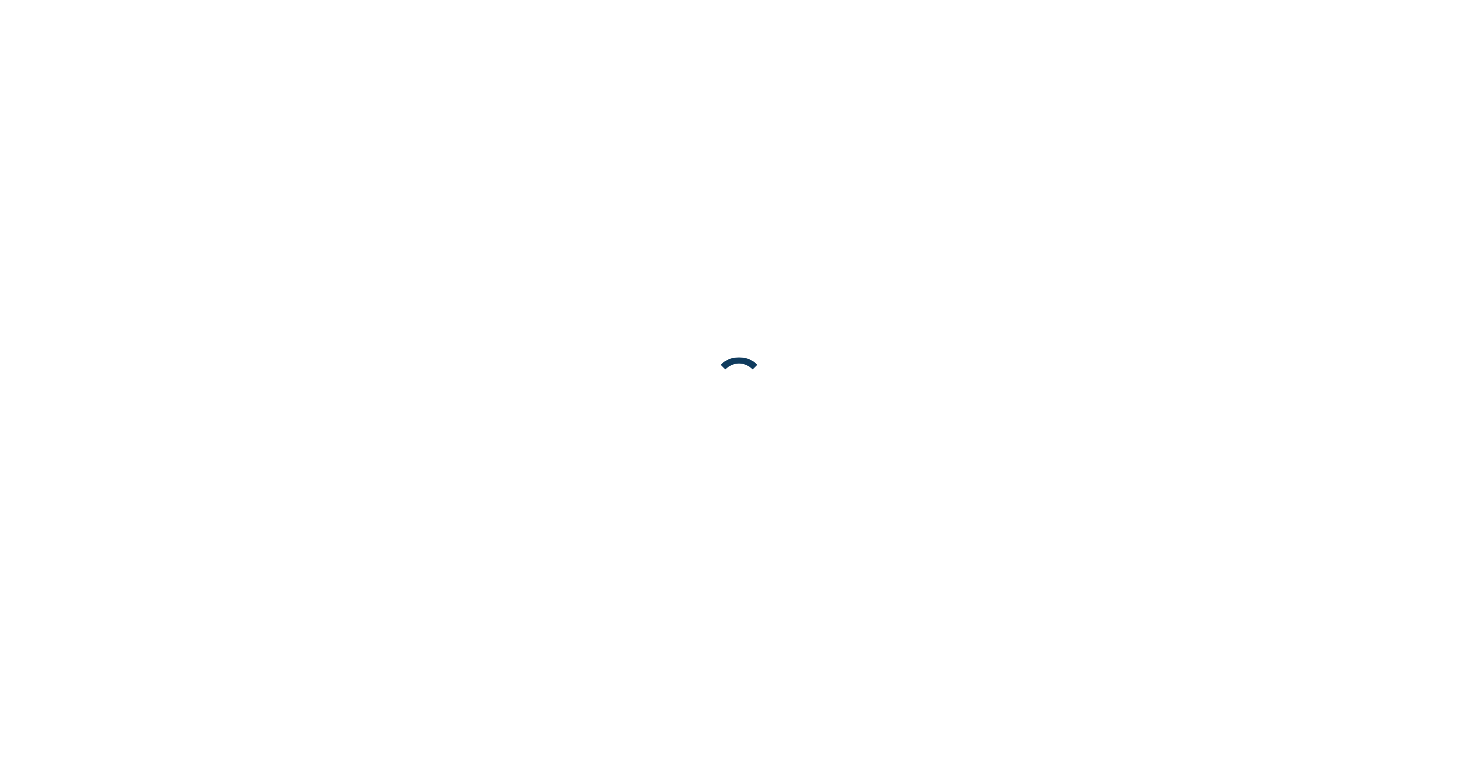 scroll, scrollTop: 0, scrollLeft: 0, axis: both 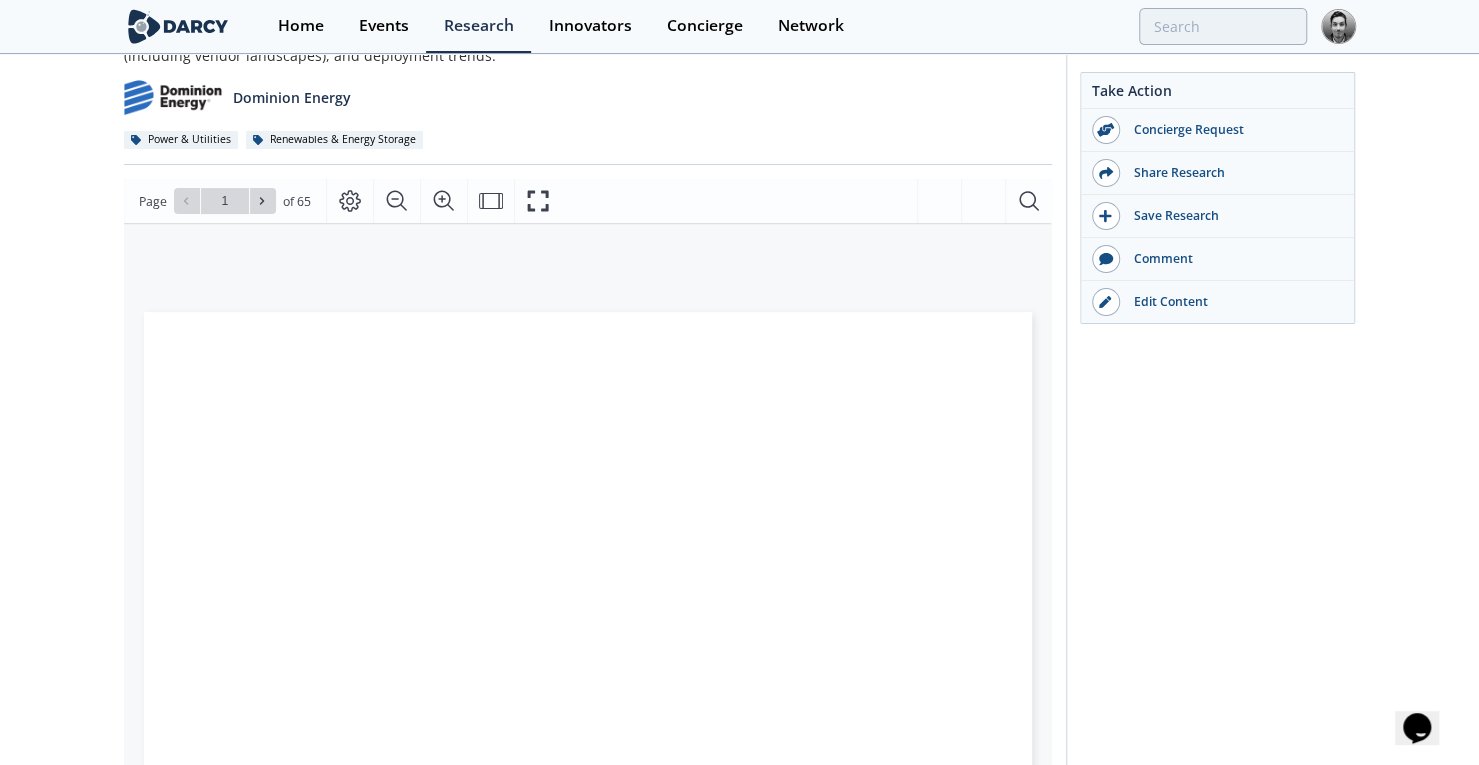 drag, startPoint x: 14, startPoint y: 362, endPoint x: 26, endPoint y: 476, distance: 114.62984 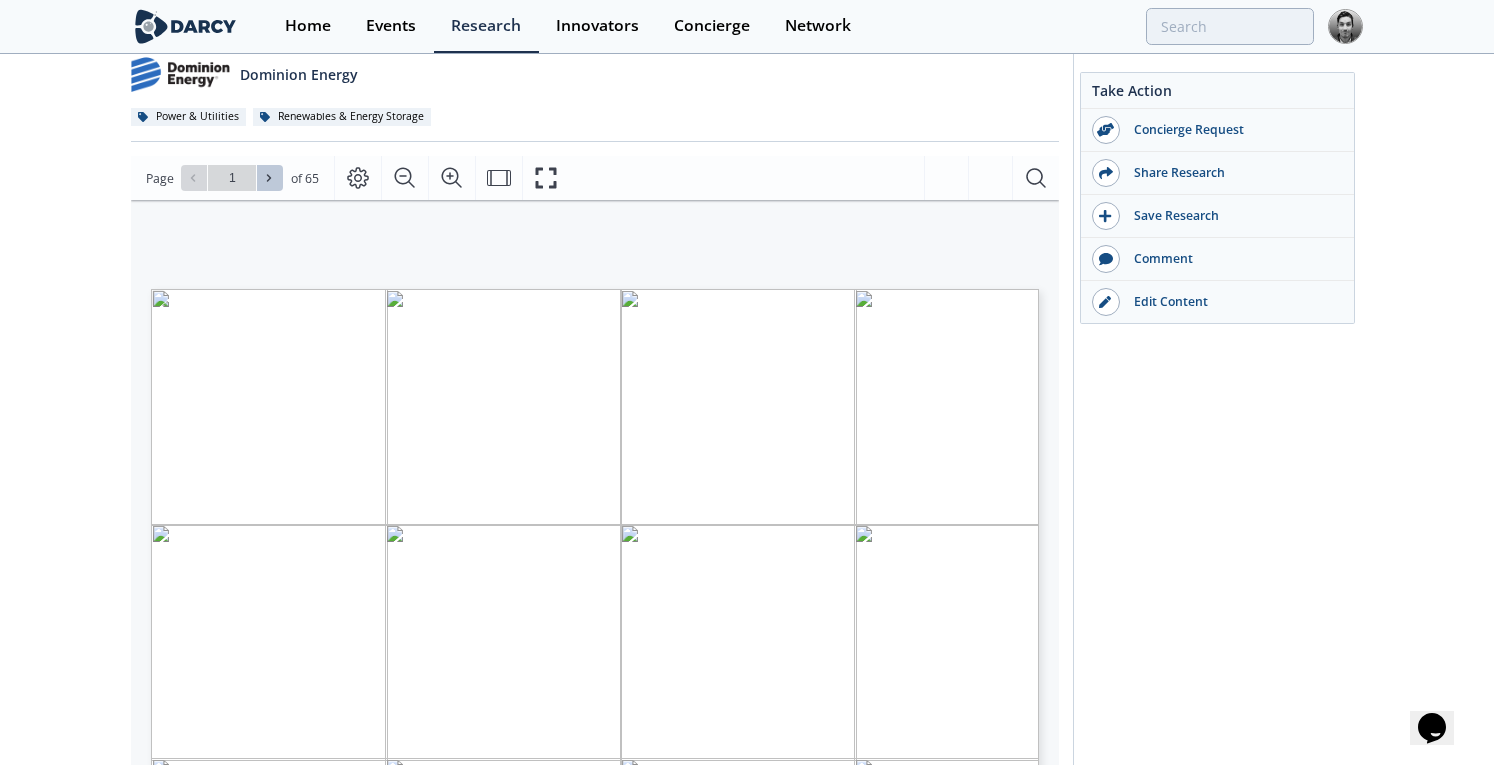 click 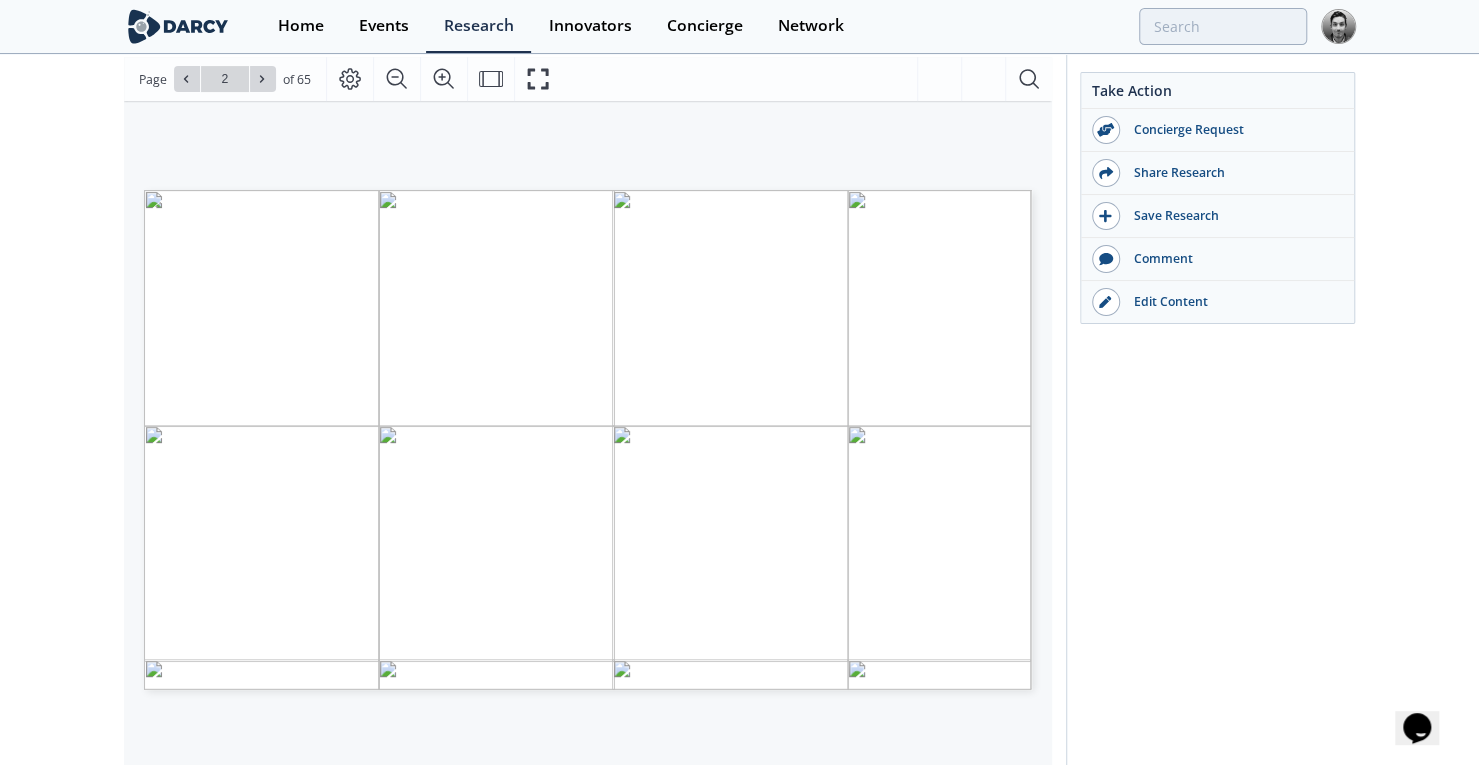 drag, startPoint x: 91, startPoint y: 376, endPoint x: 82, endPoint y: 442, distance: 66.61081 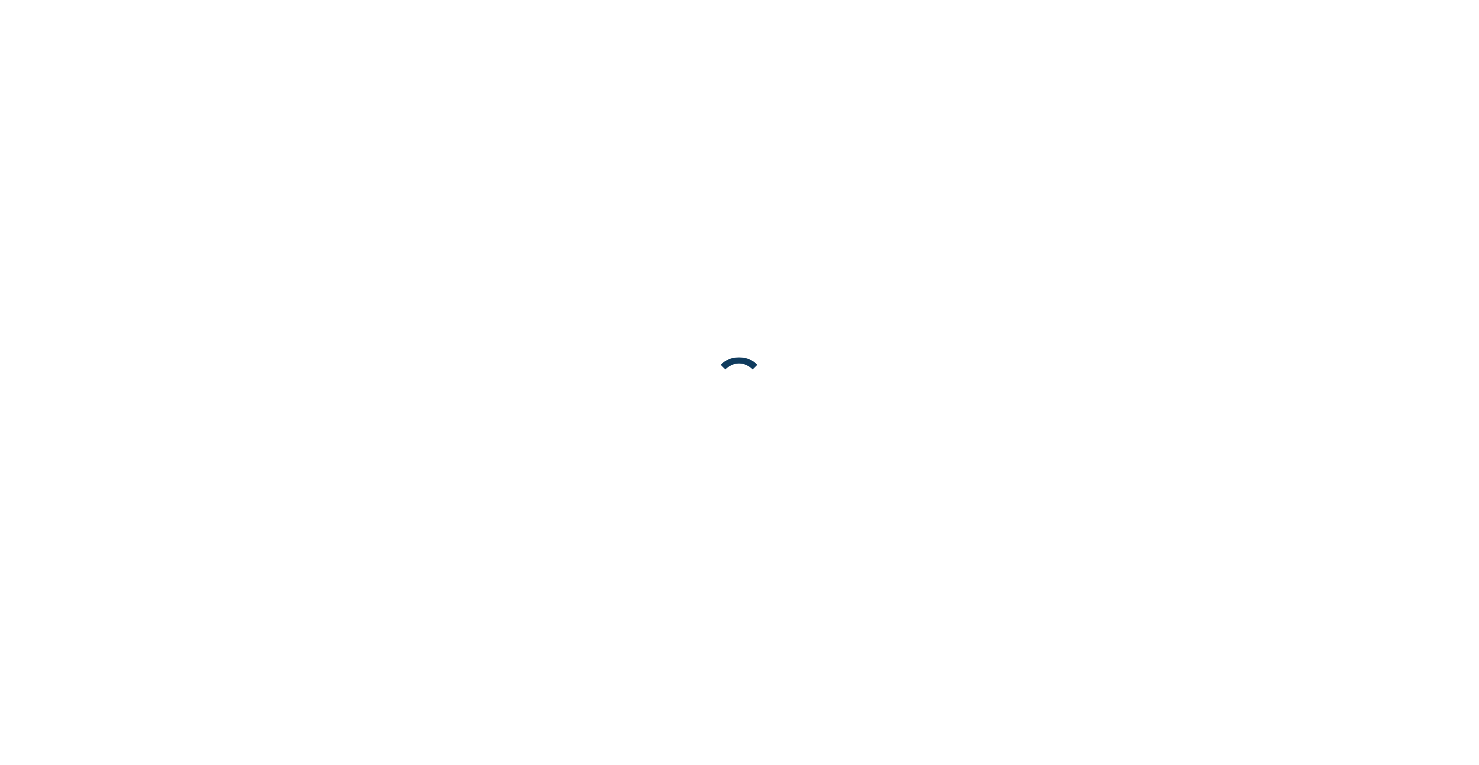 scroll, scrollTop: 0, scrollLeft: 0, axis: both 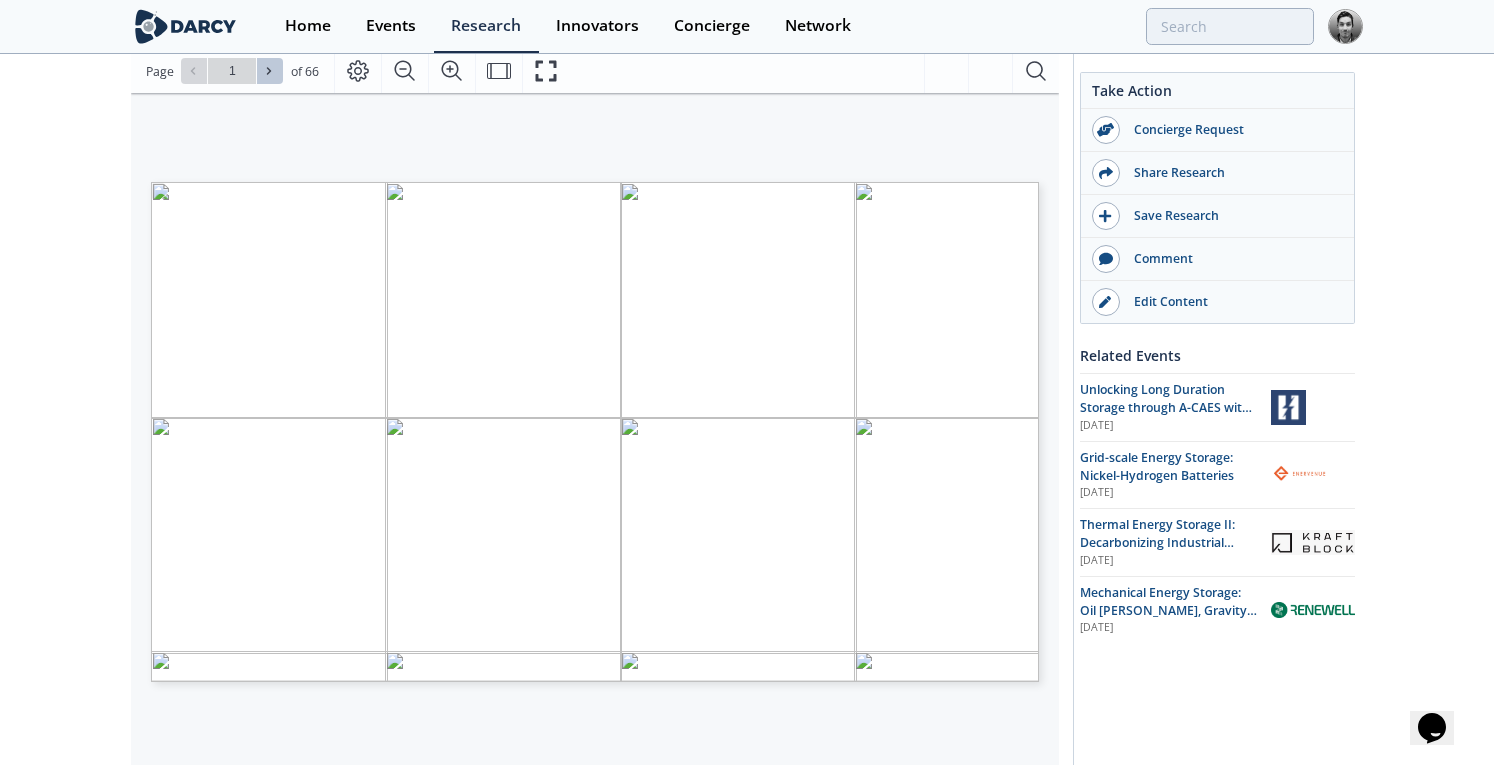 click 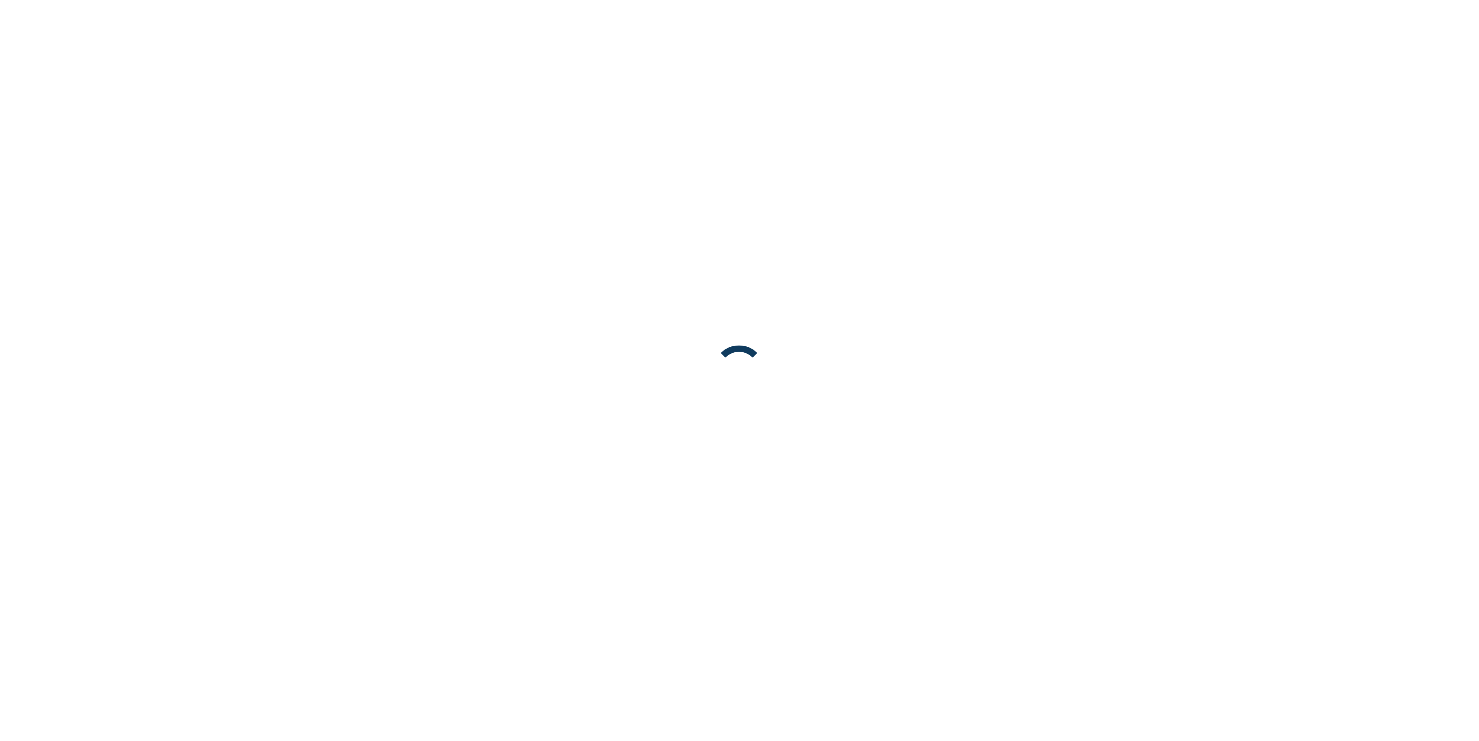 scroll, scrollTop: 0, scrollLeft: 0, axis: both 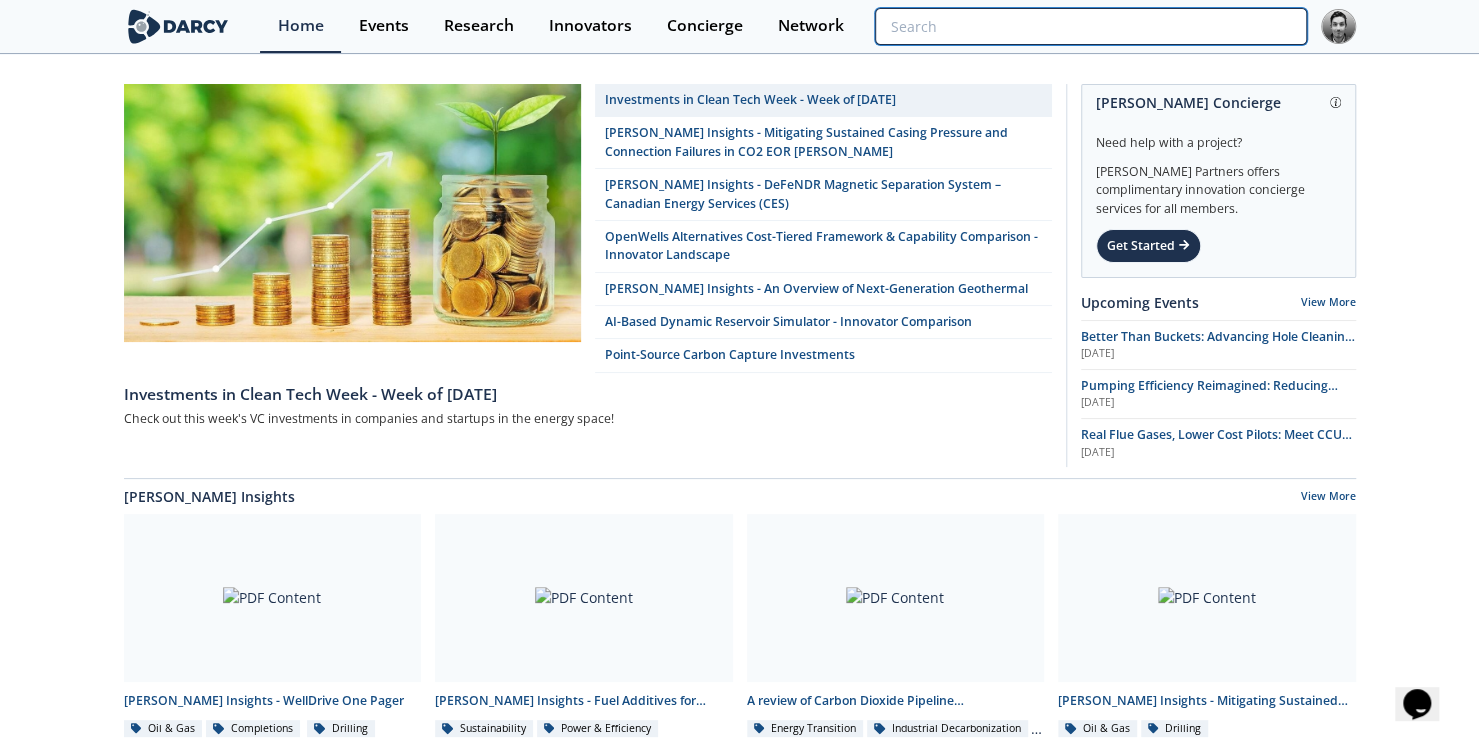 click at bounding box center [1090, 26] 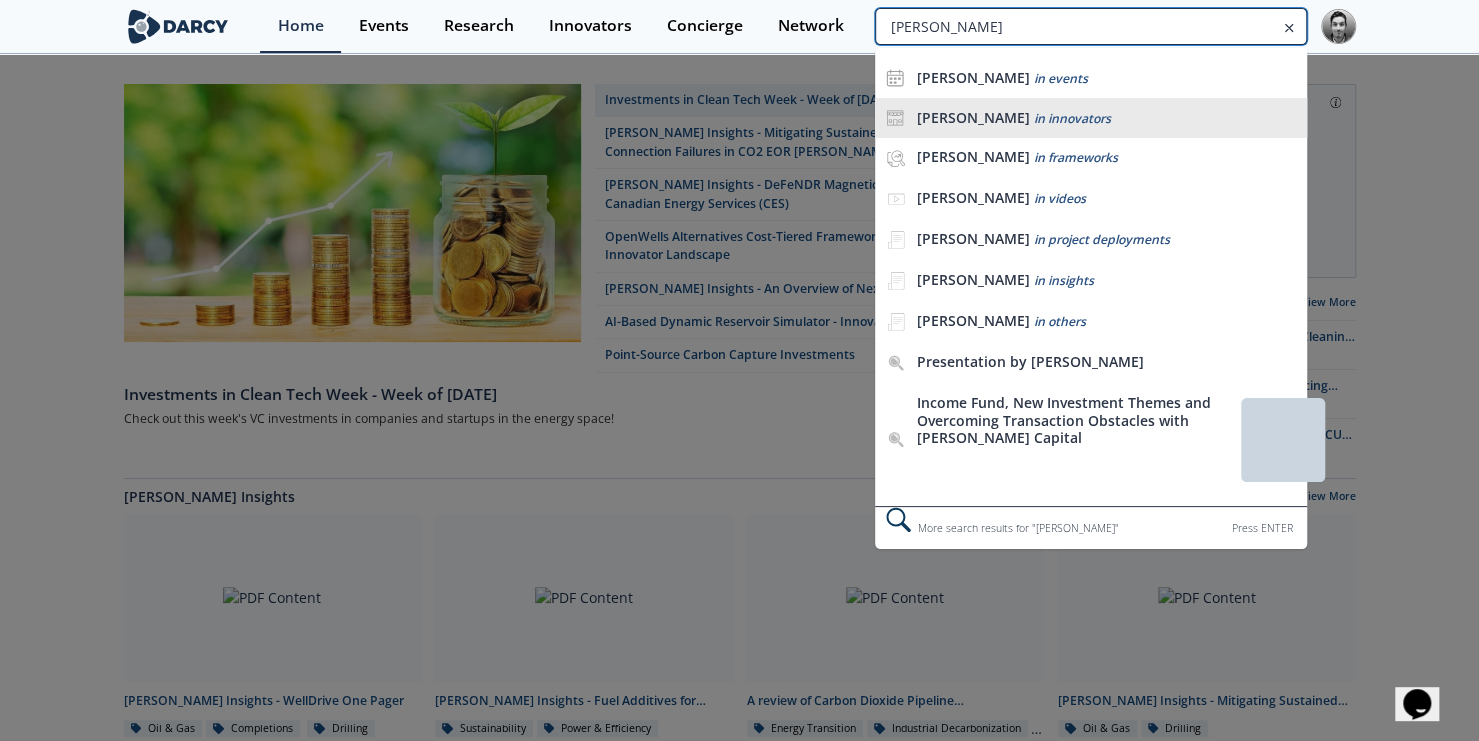 type on "[PERSON_NAME]" 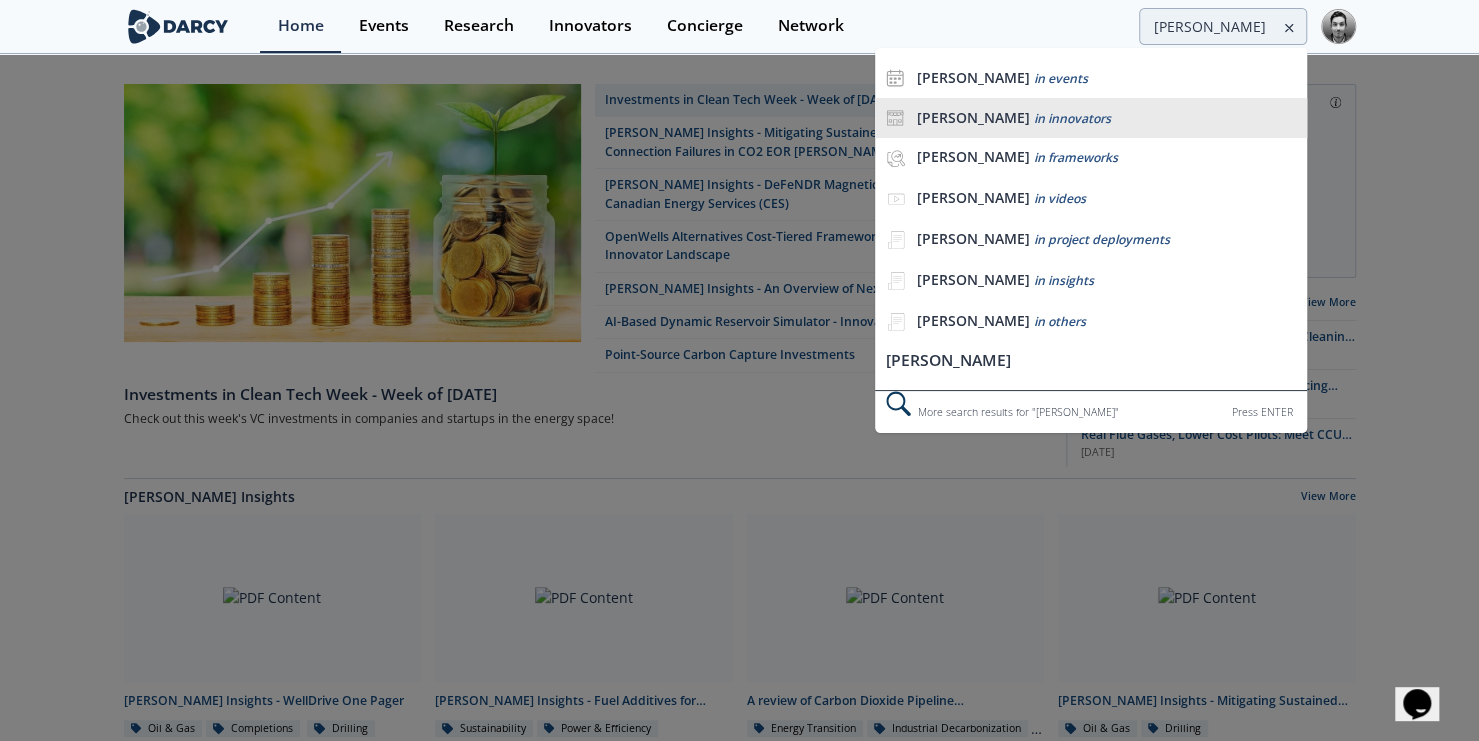 click on "[PERSON_NAME]
in innovators" at bounding box center [1106, 118] 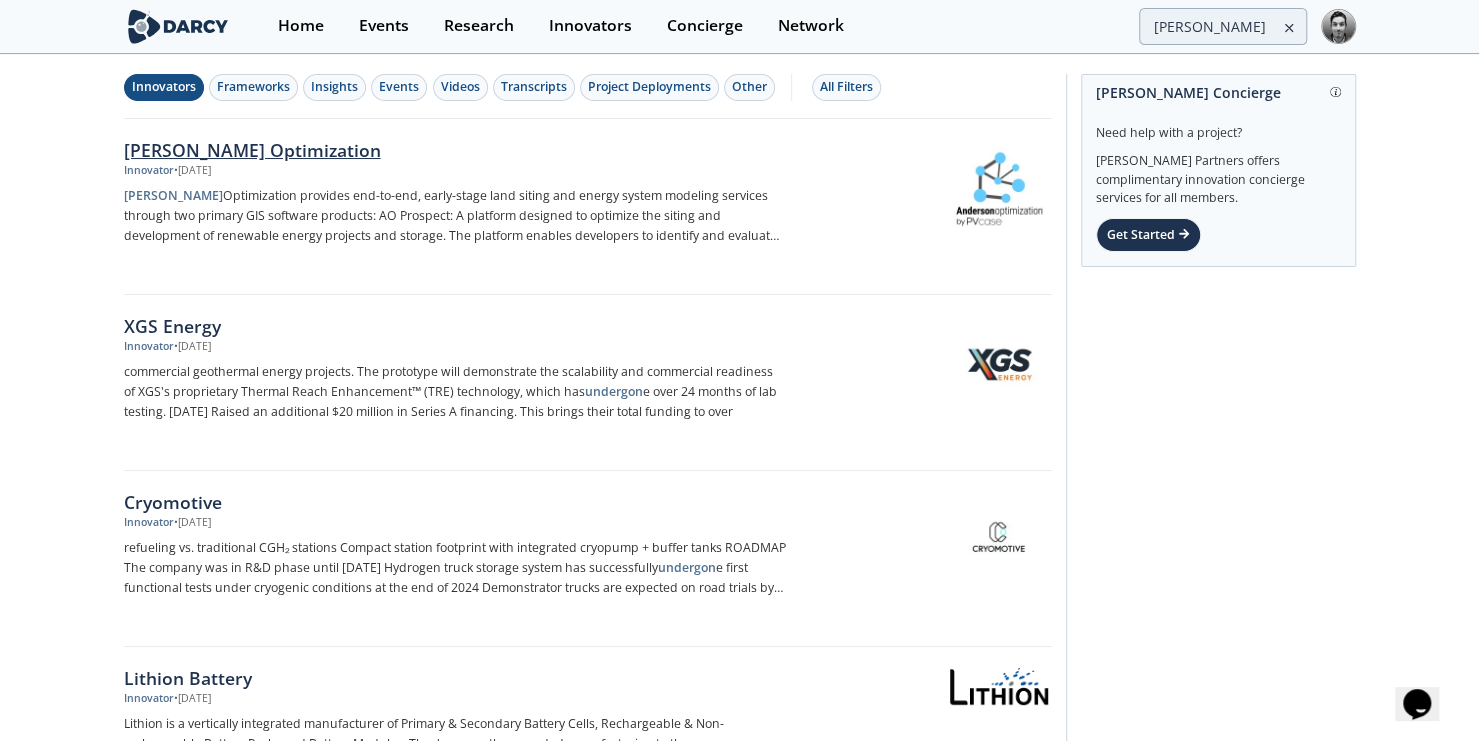 click on "[PERSON_NAME] Optimization" at bounding box center (455, 150) 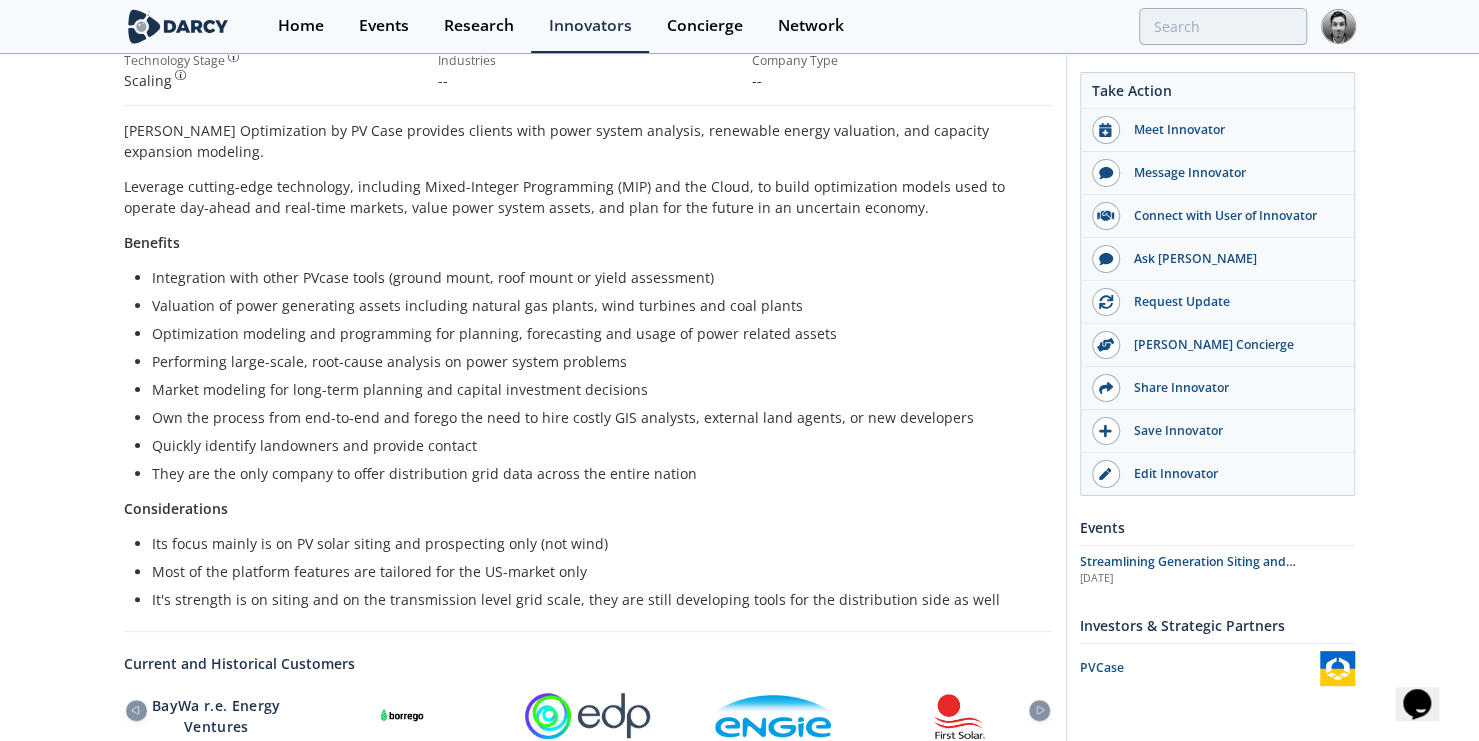 drag, startPoint x: 880, startPoint y: 217, endPoint x: 1002, endPoint y: 416, distance: 233.42023 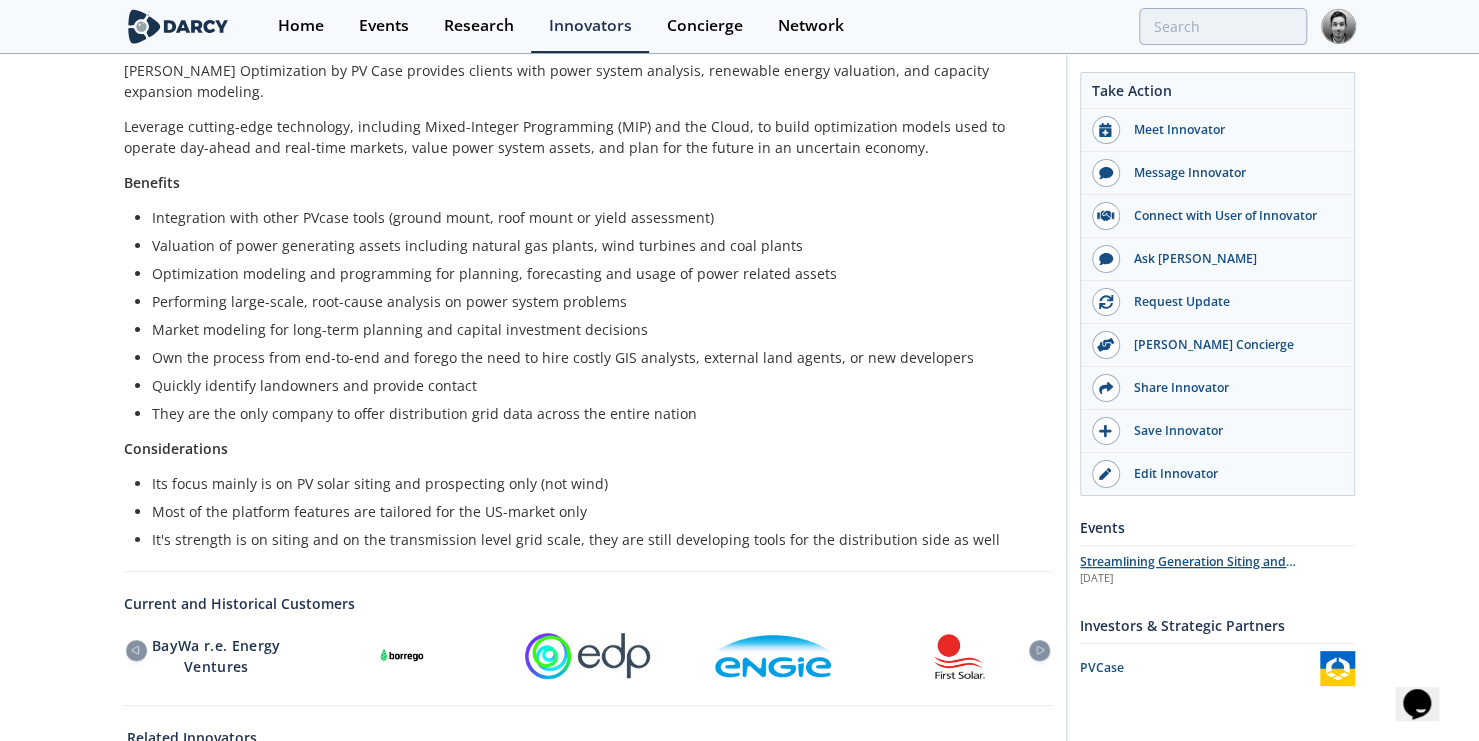 click on "Streamlining Generation Siting and Interconnection with [PERSON_NAME] Optimization by PVcase" at bounding box center (1192, 580) 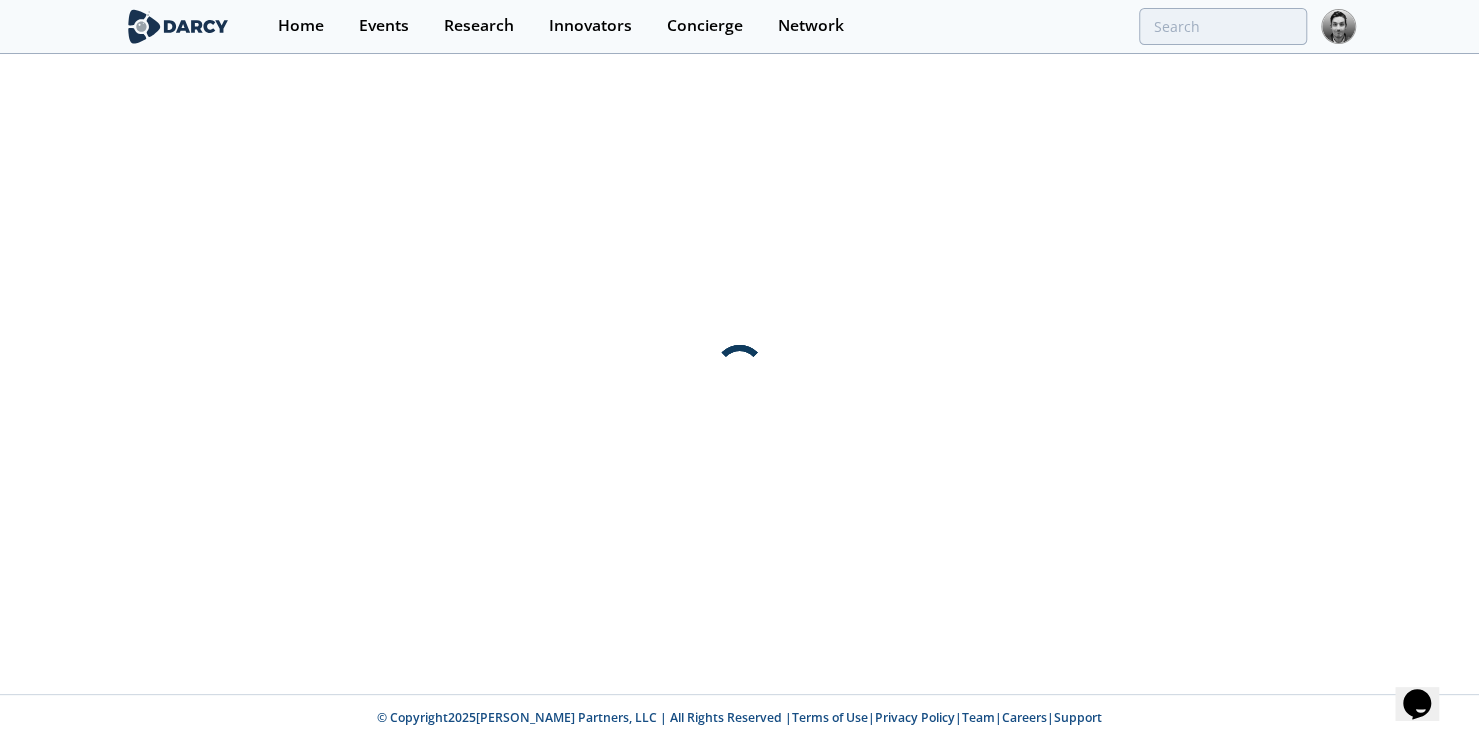scroll, scrollTop: 0, scrollLeft: 0, axis: both 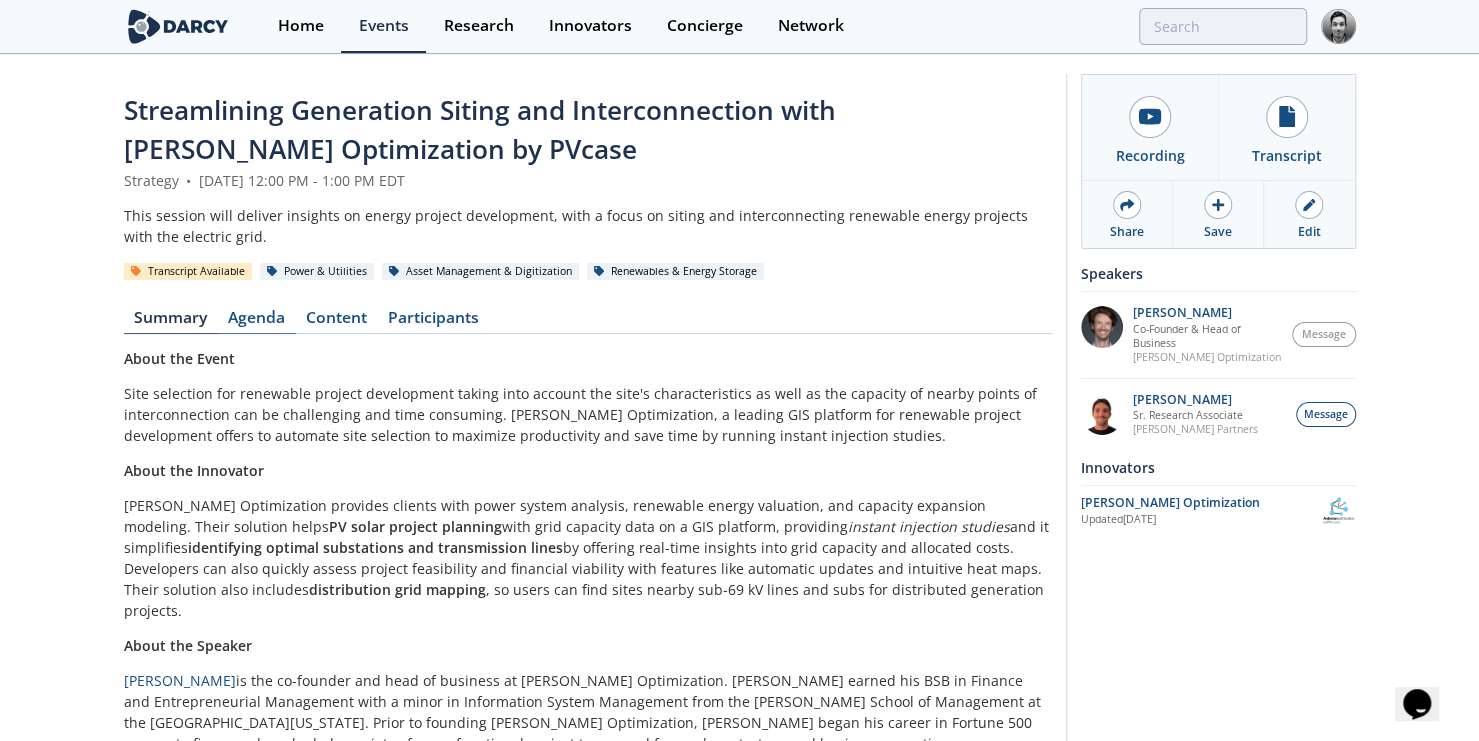 click on "Agenda" at bounding box center [257, 322] 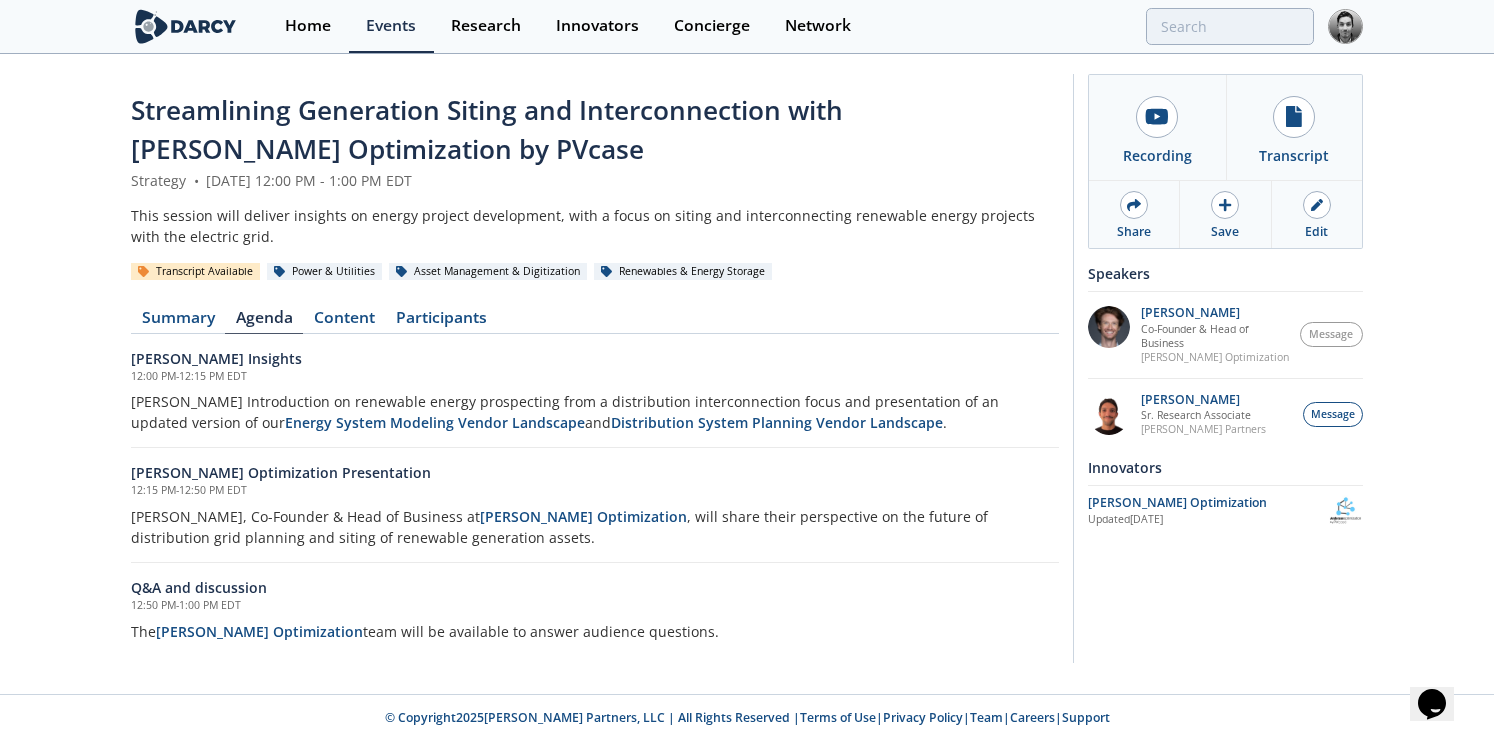 click on "Streamlining Generation Siting and Interconnection with [PERSON_NAME] Optimization by PVcase
Strategy
•
[DATE]
12:00 PM - 1:00 PM EDT
This session will deliver insights on energy project development, with a focus on siting and interconnecting renewable energy projects with the electric grid.
Transcript Available
Power & Utilities
Asset Management & Digitization
Renewables & Energy Storage
Summary" at bounding box center (595, 373) 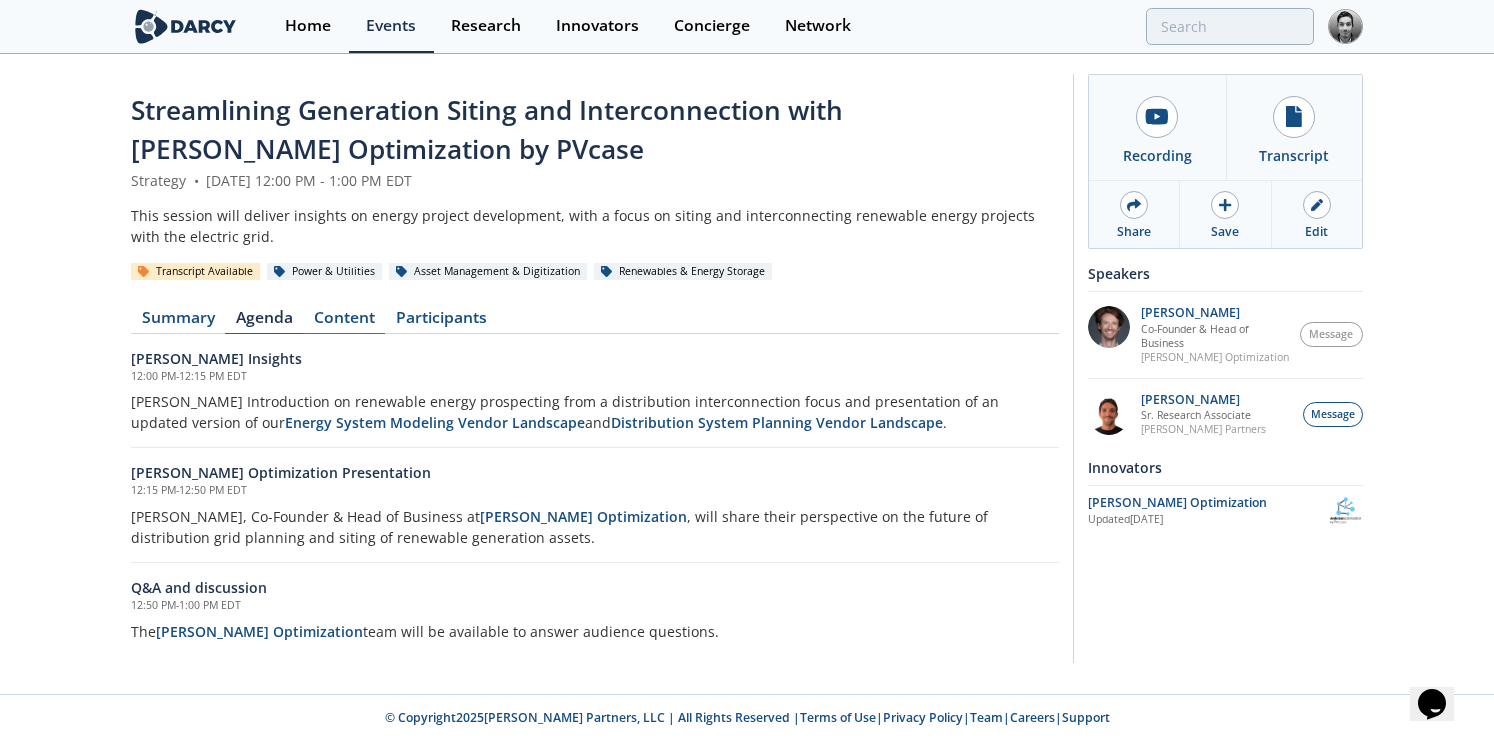click on "Content" at bounding box center [344, 322] 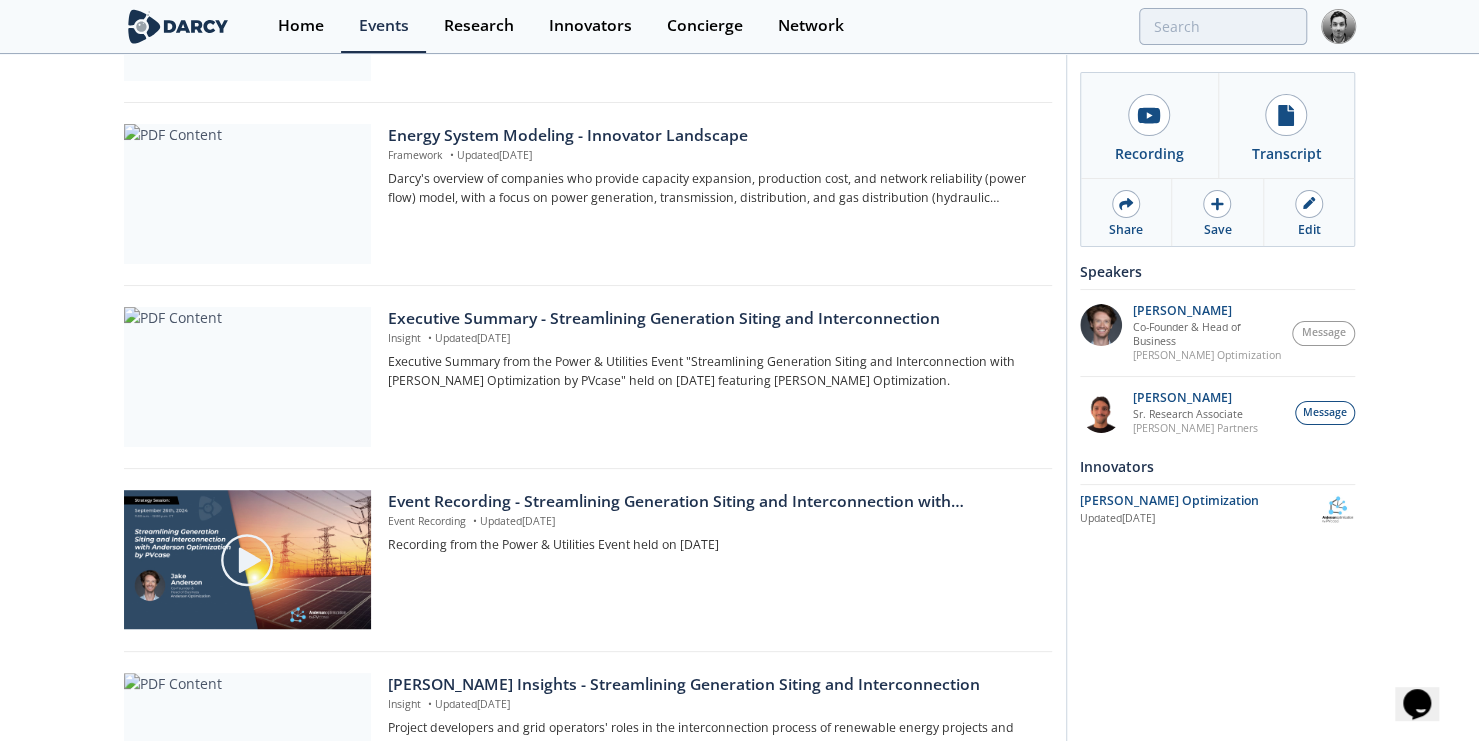 drag, startPoint x: 58, startPoint y: 413, endPoint x: 44, endPoint y: 575, distance: 162.6038 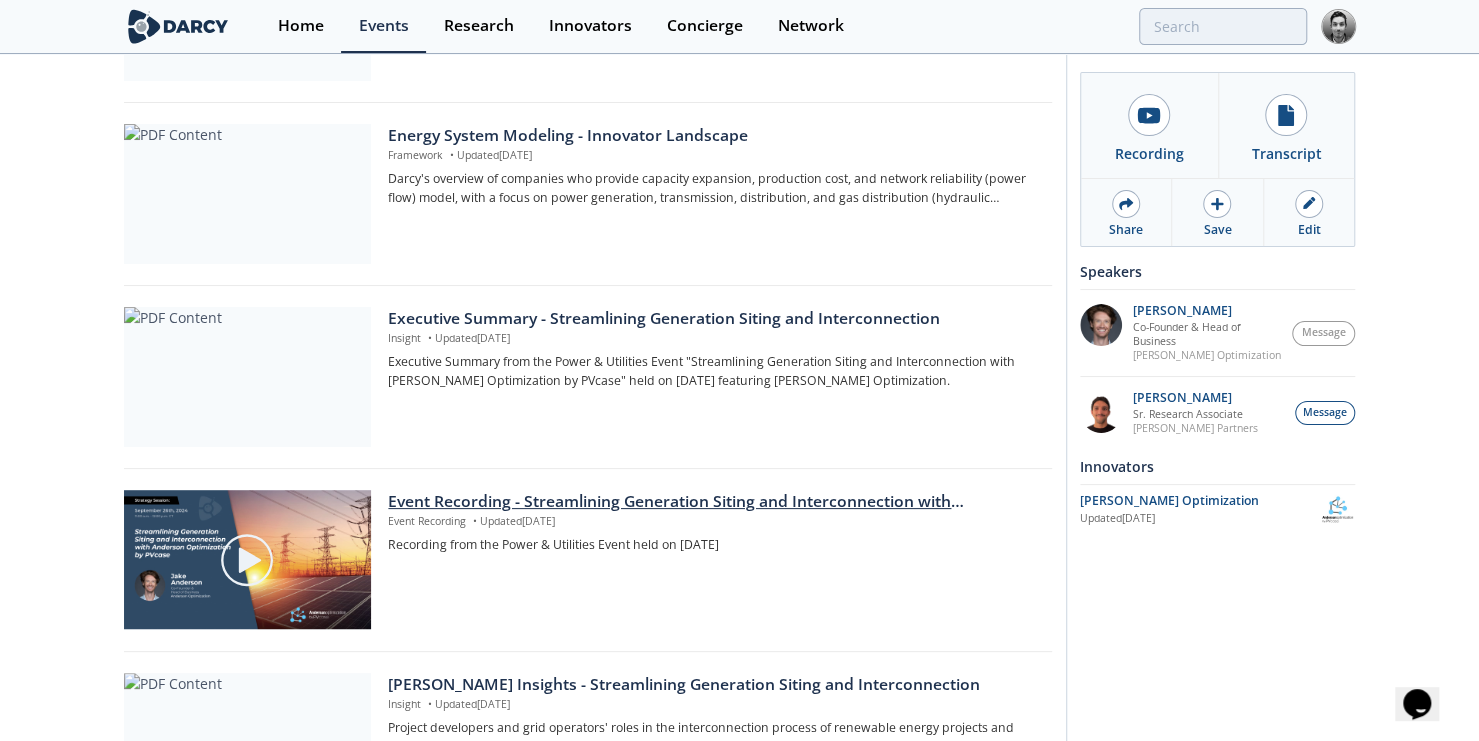 scroll, scrollTop: 476, scrollLeft: 0, axis: vertical 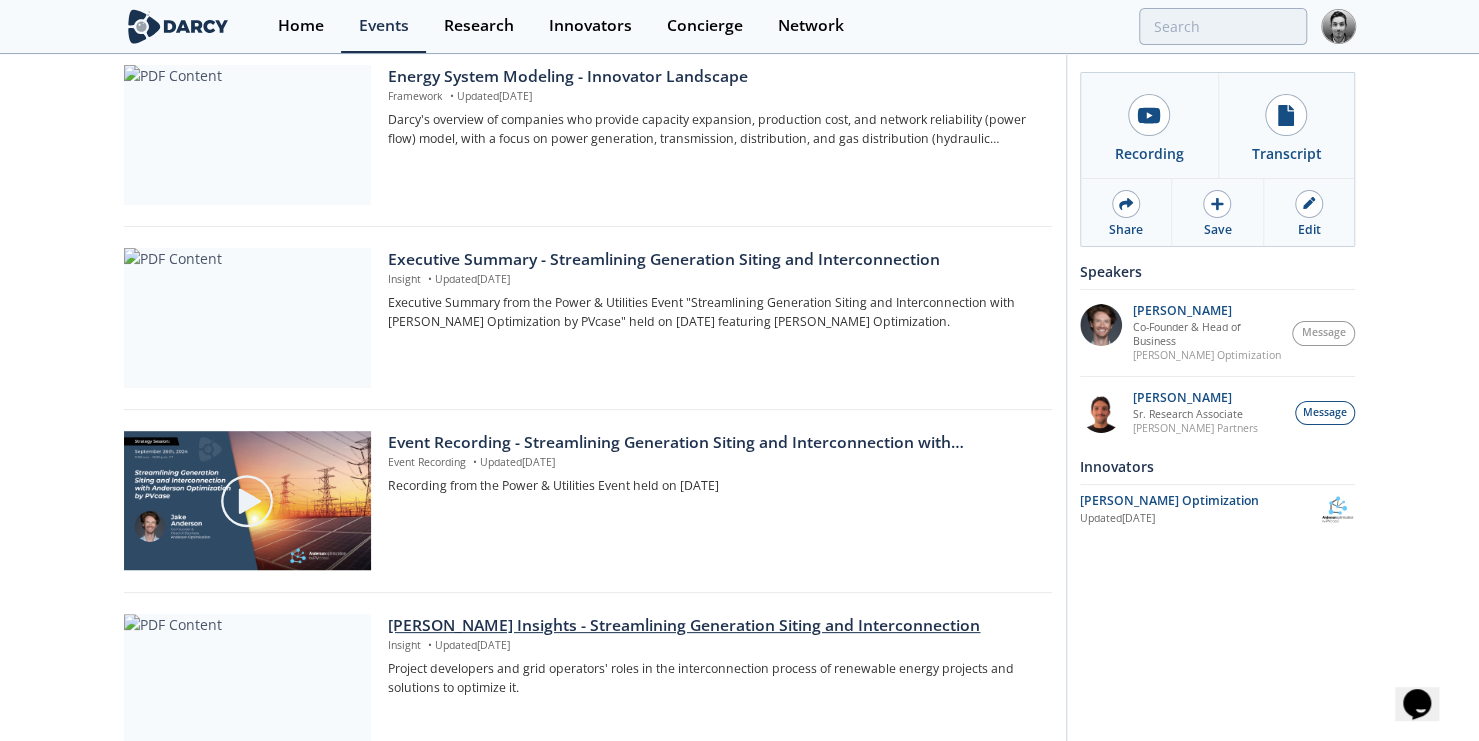 click on "[PERSON_NAME] Insights - Streamlining Generation Siting and Interconnection" at bounding box center [712, 626] 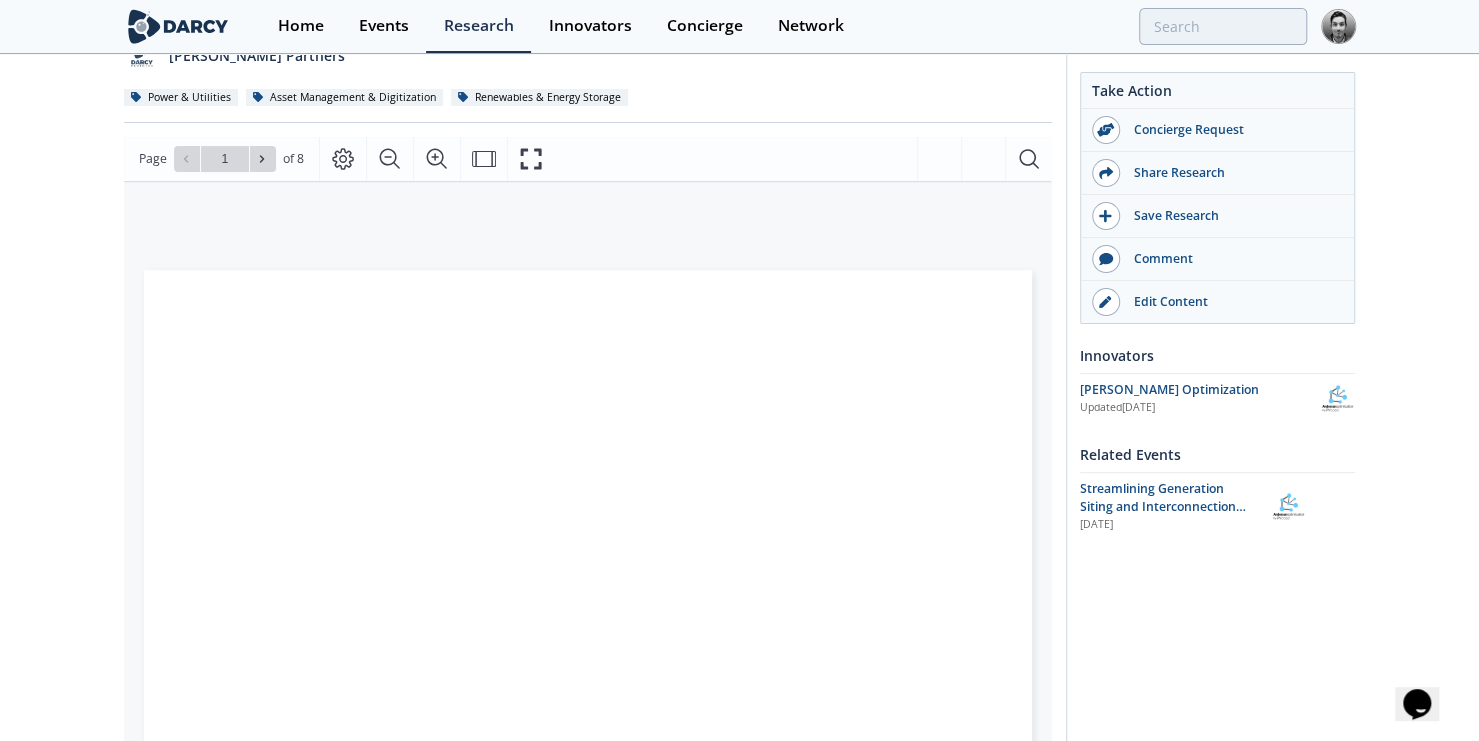 scroll, scrollTop: 230, scrollLeft: 0, axis: vertical 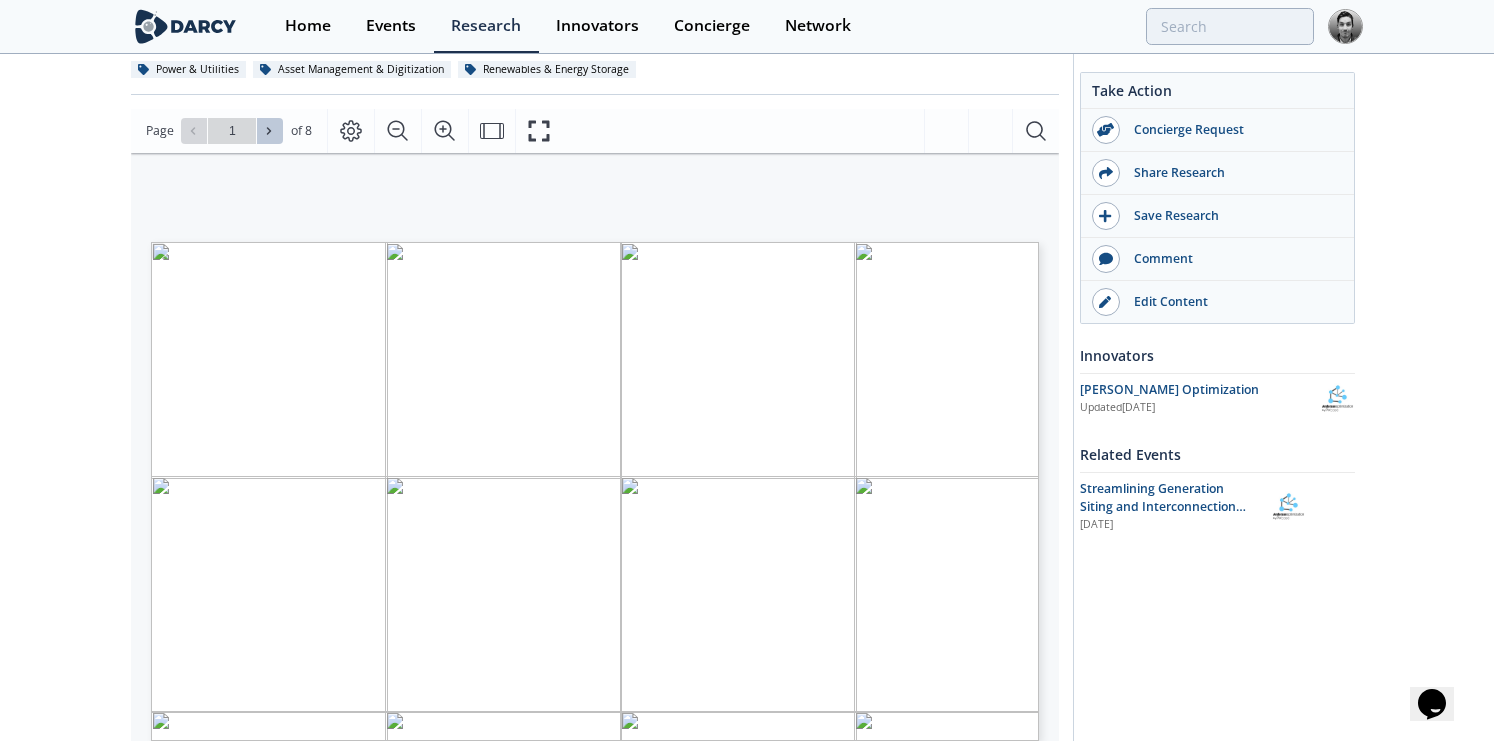 click 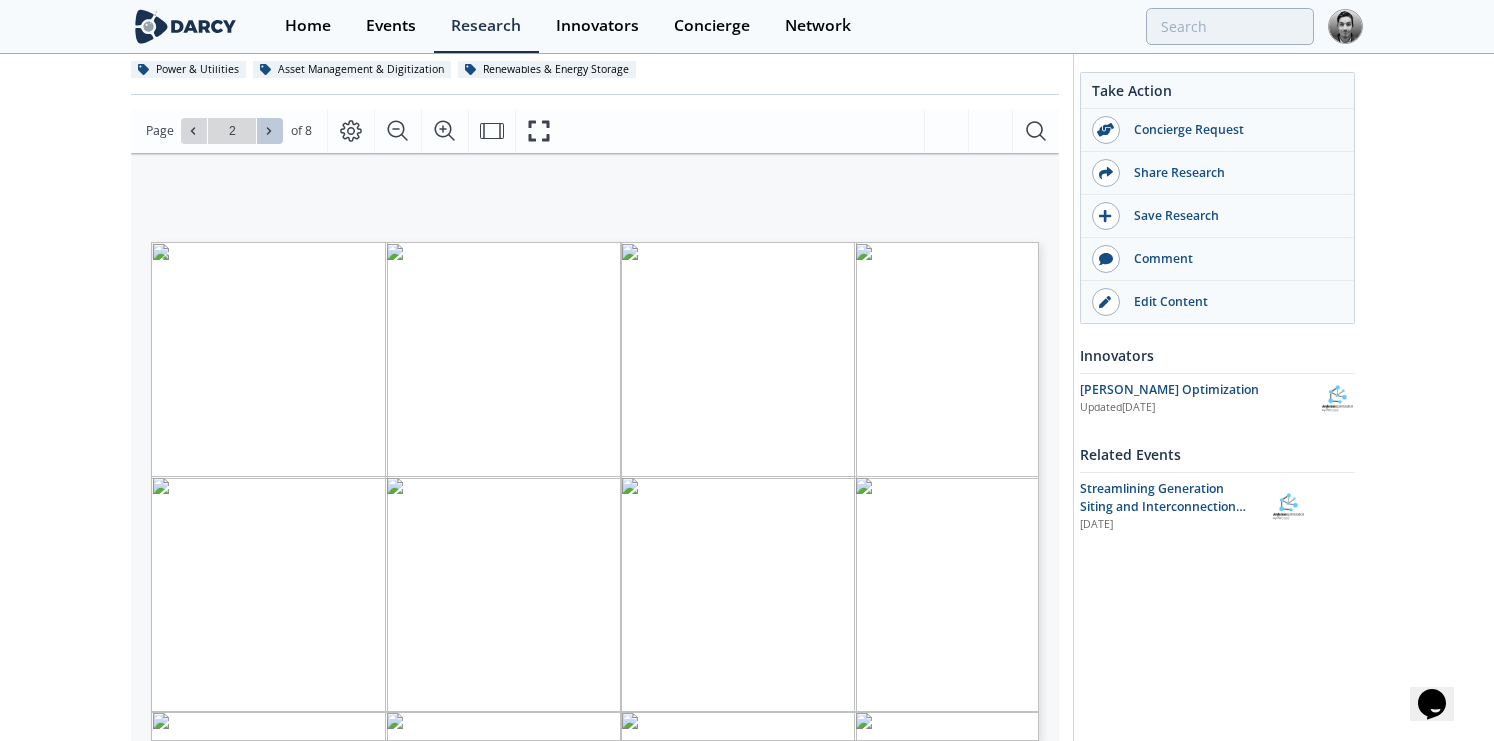 click 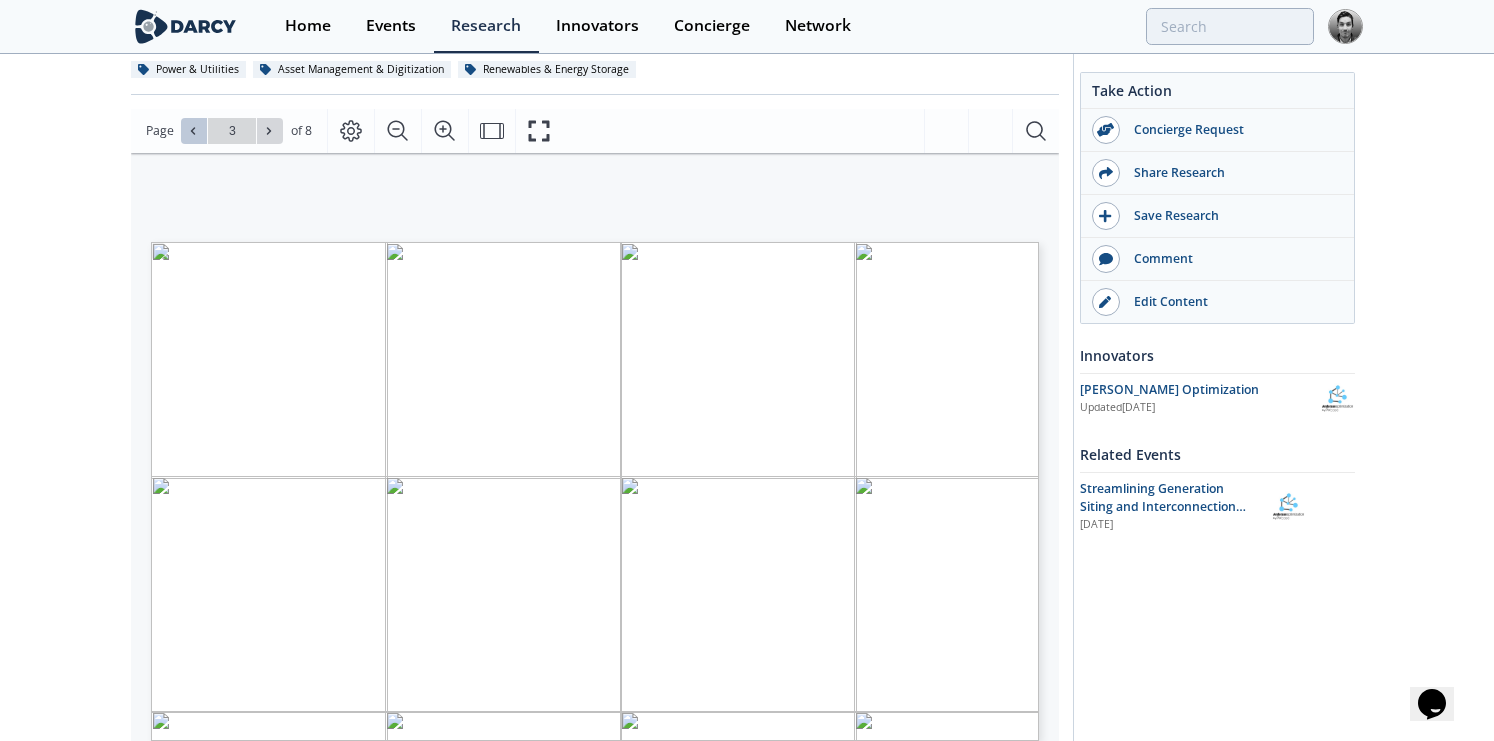 click at bounding box center [194, 131] 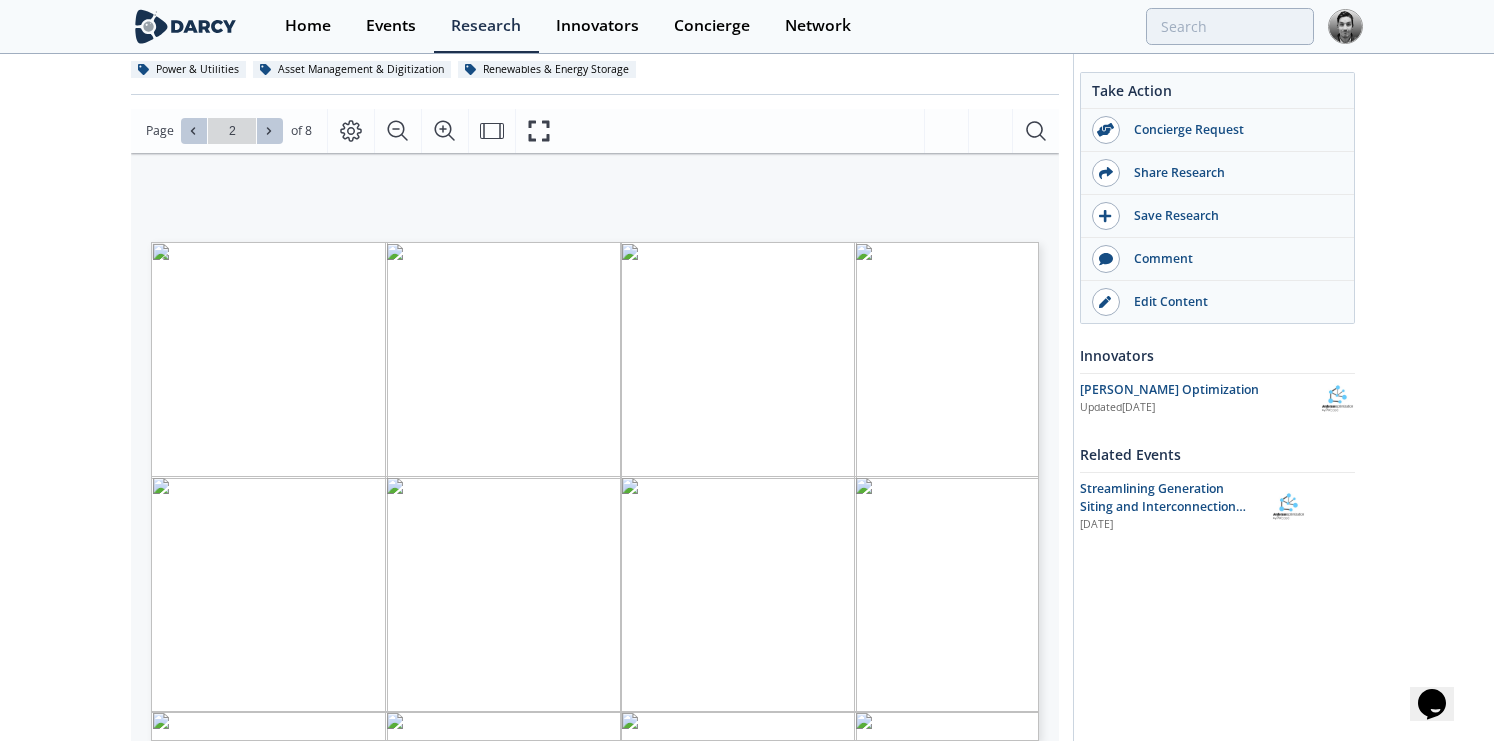 click 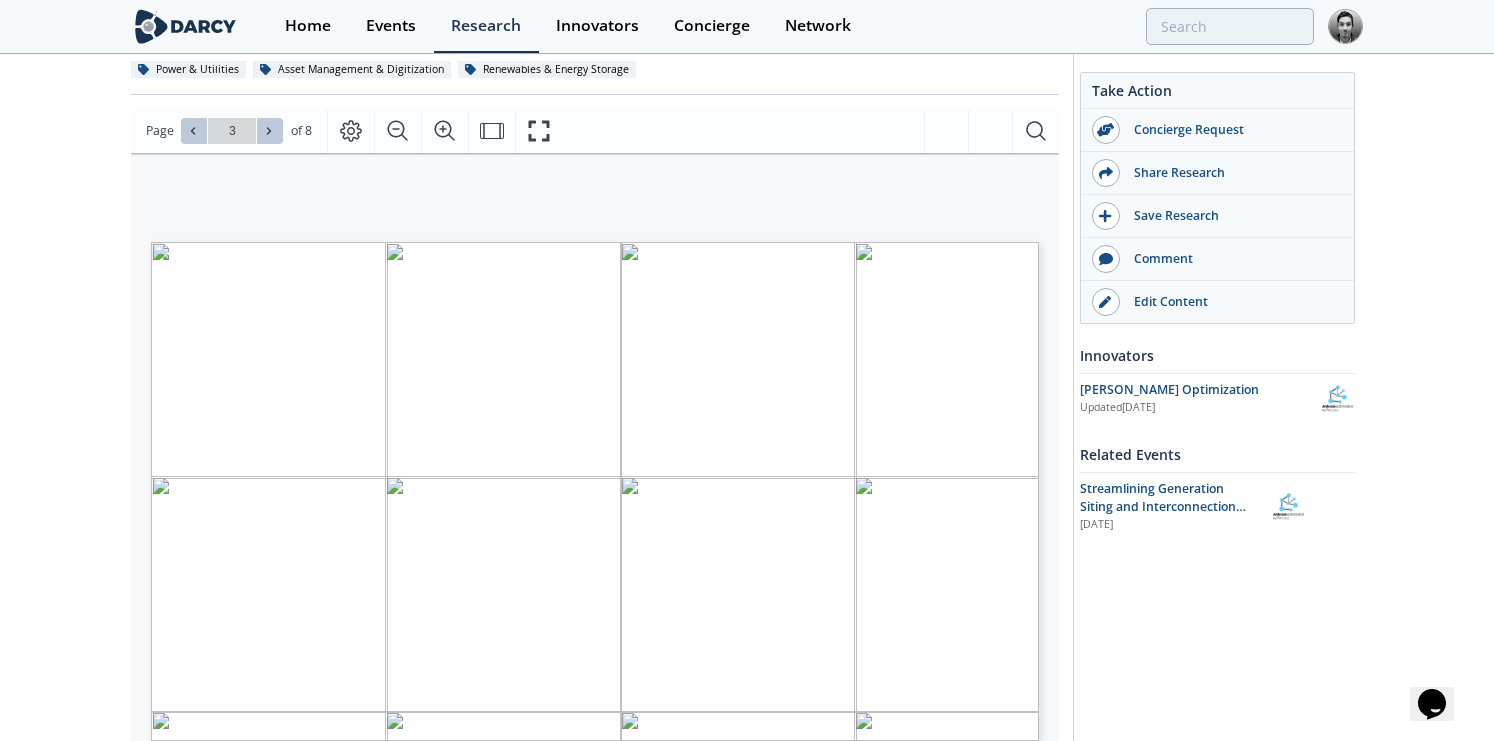 click 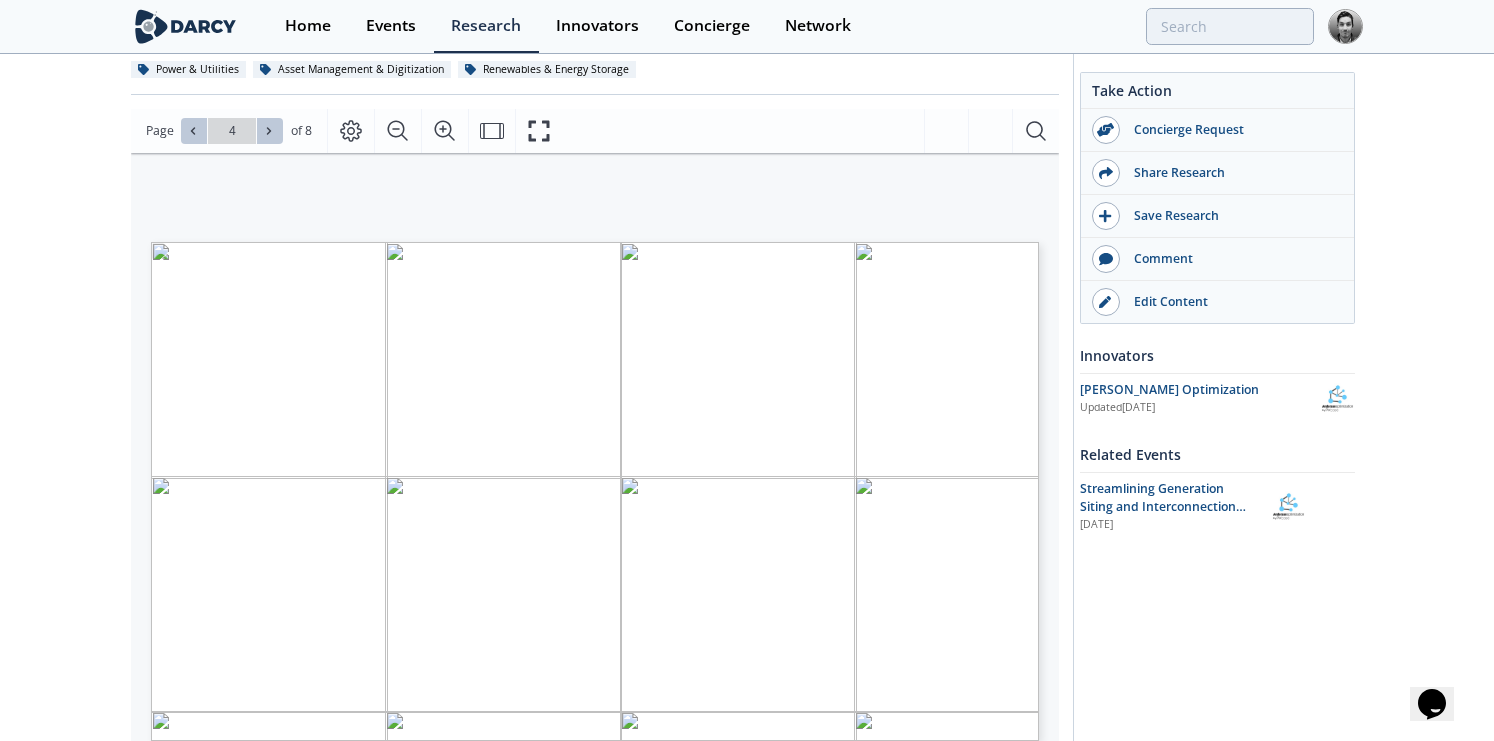 click 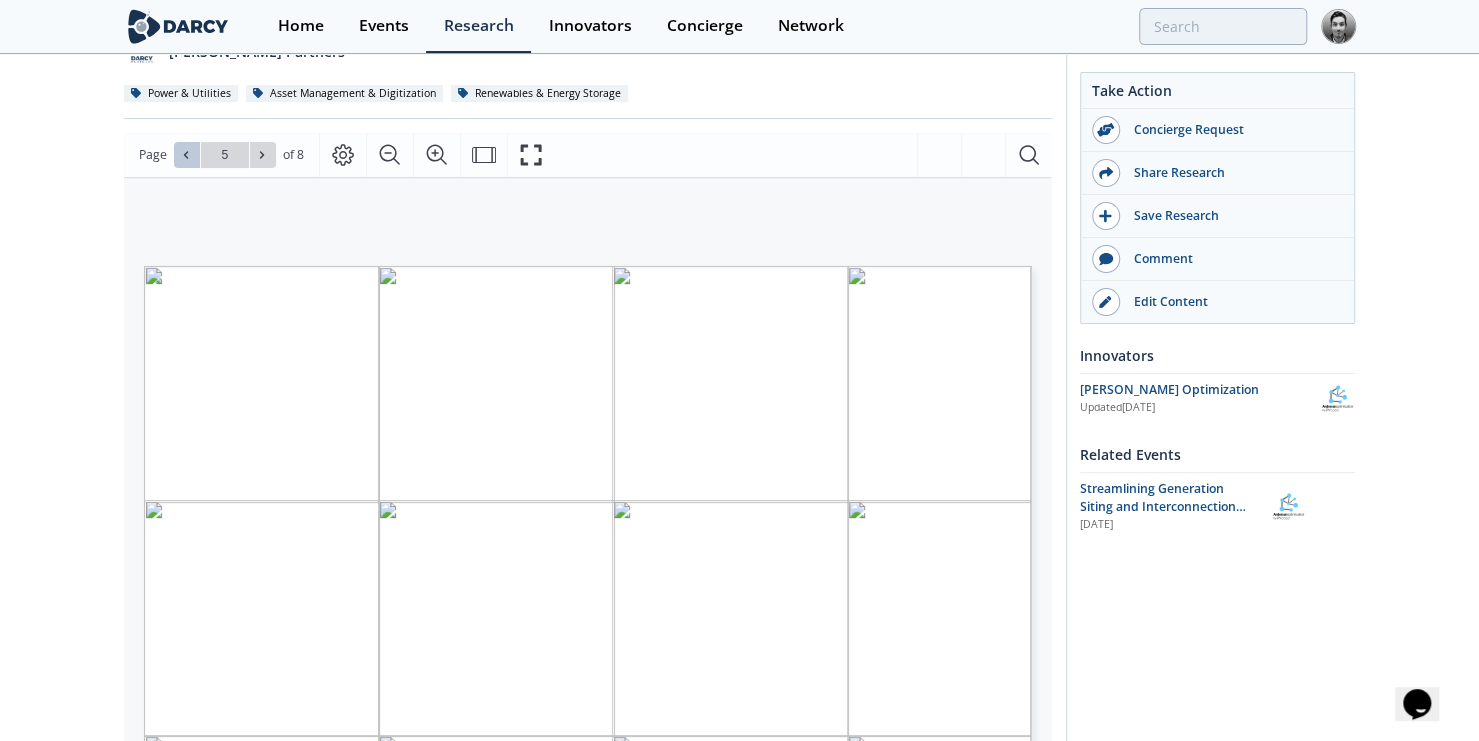 scroll, scrollTop: 220, scrollLeft: 0, axis: vertical 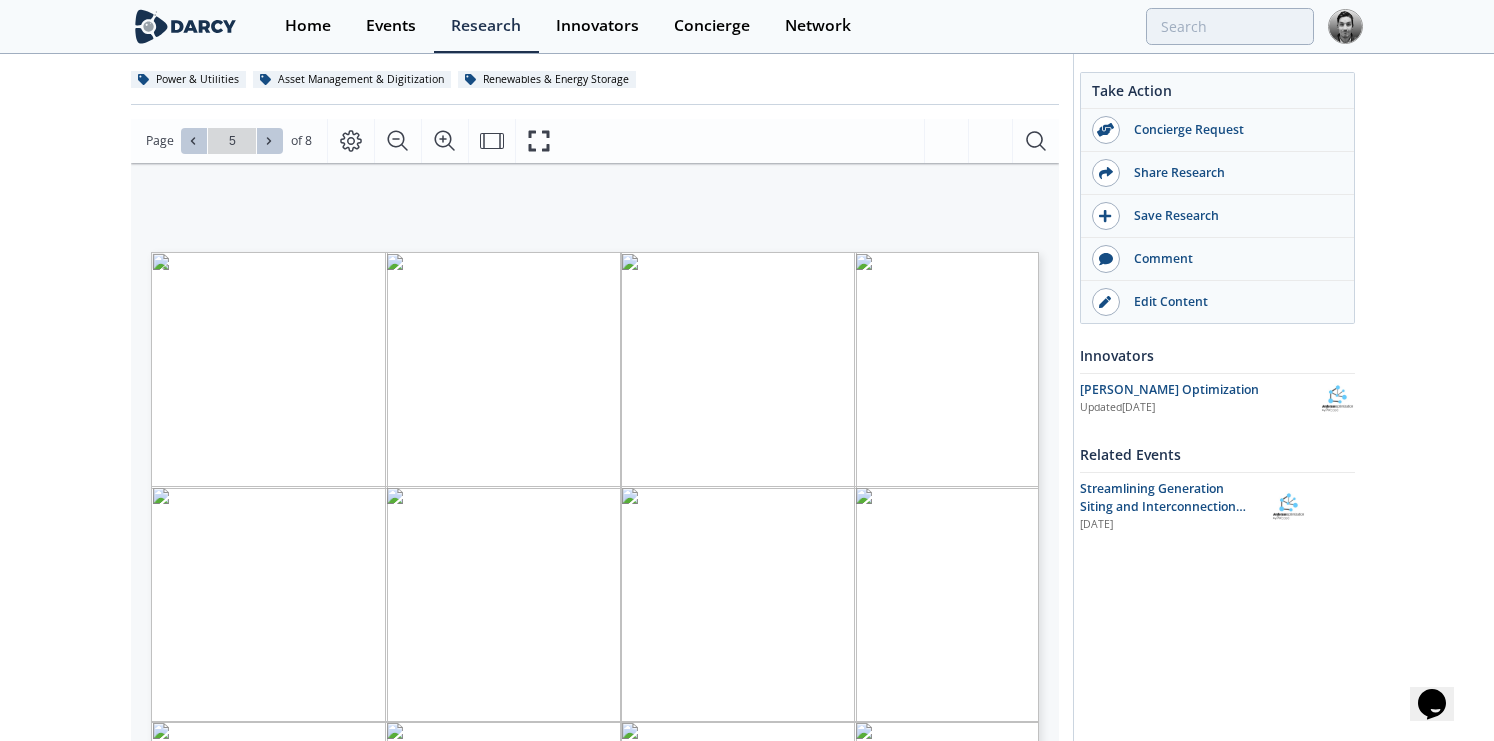 click at bounding box center [270, 141] 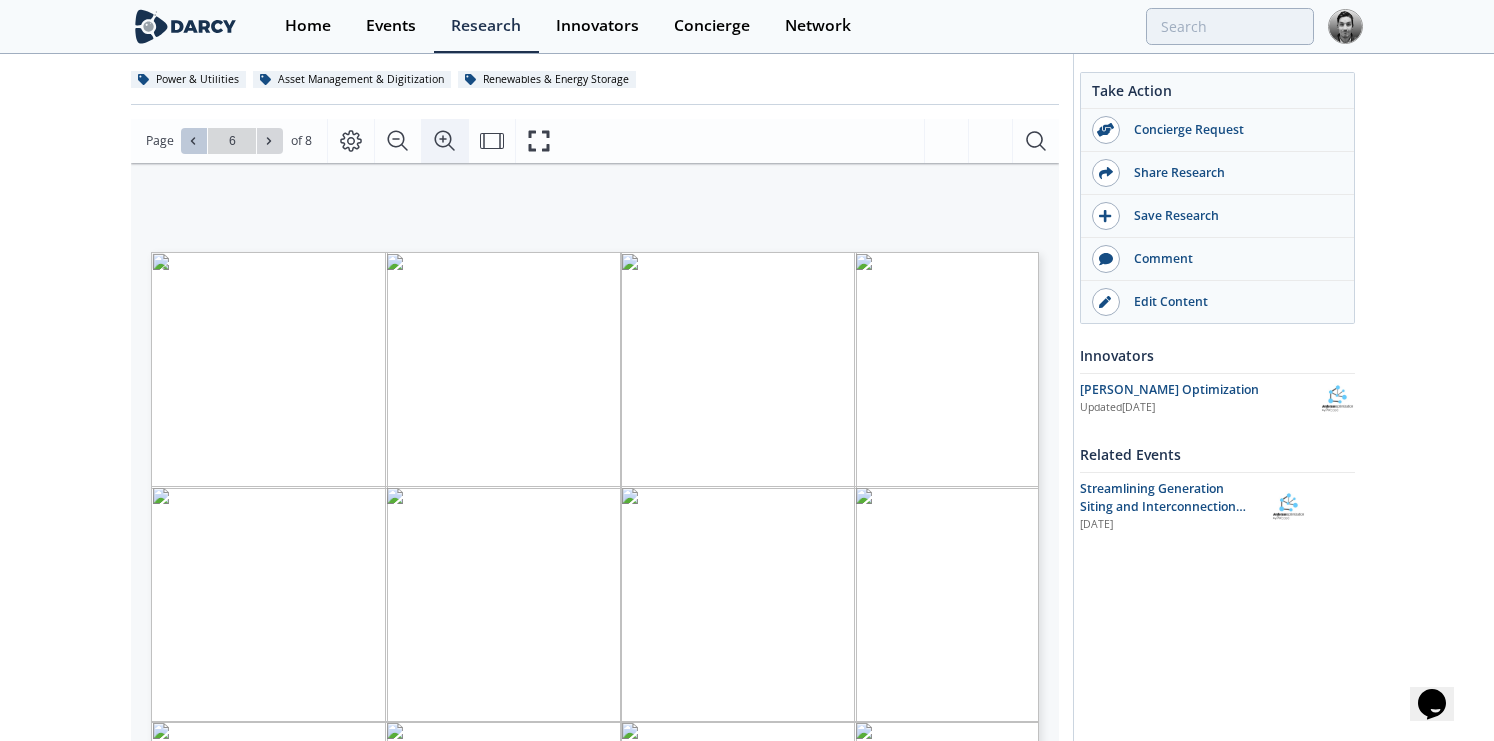 drag, startPoint x: 276, startPoint y: 103, endPoint x: 424, endPoint y: 87, distance: 148.86235 